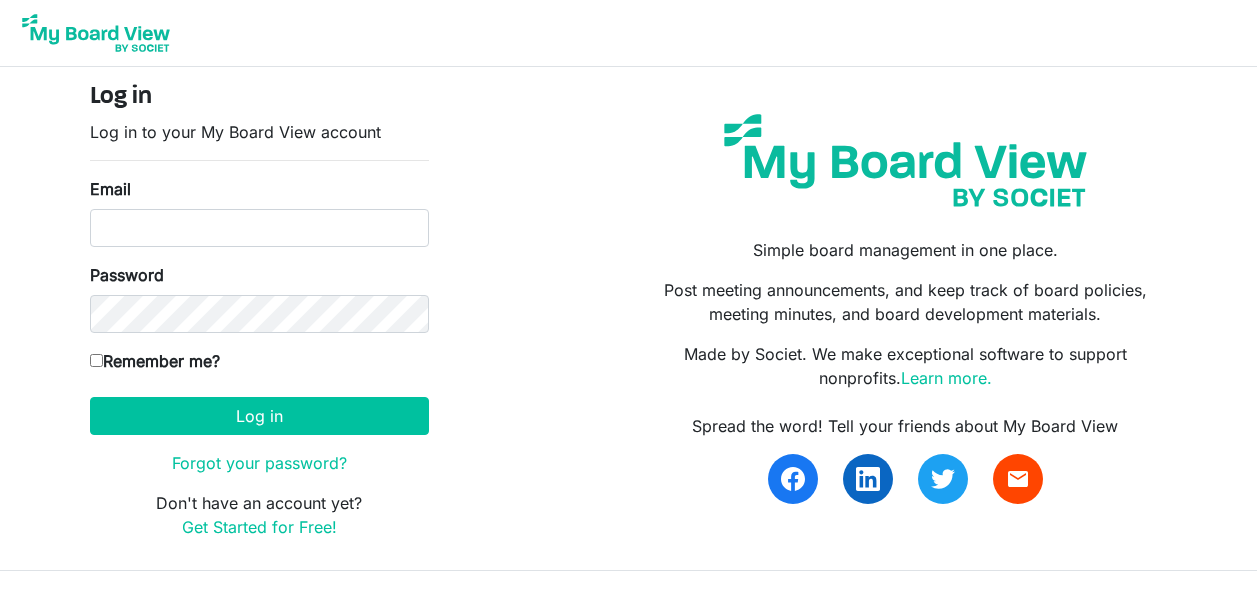 scroll, scrollTop: 0, scrollLeft: 0, axis: both 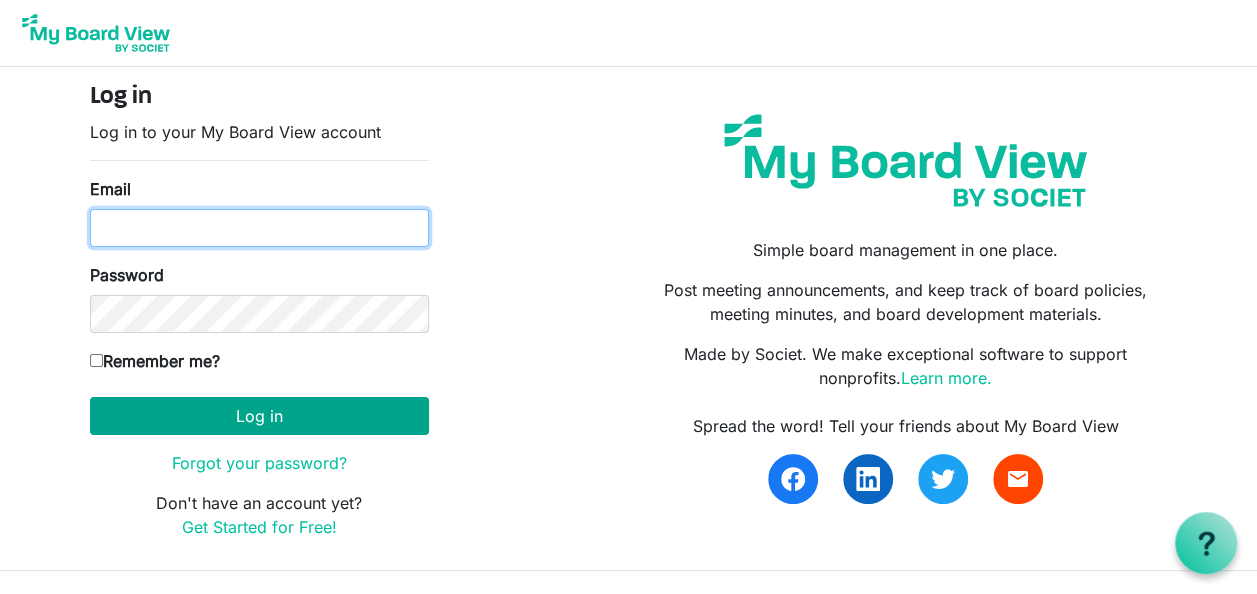type on "hkambafwile@yahoo.com" 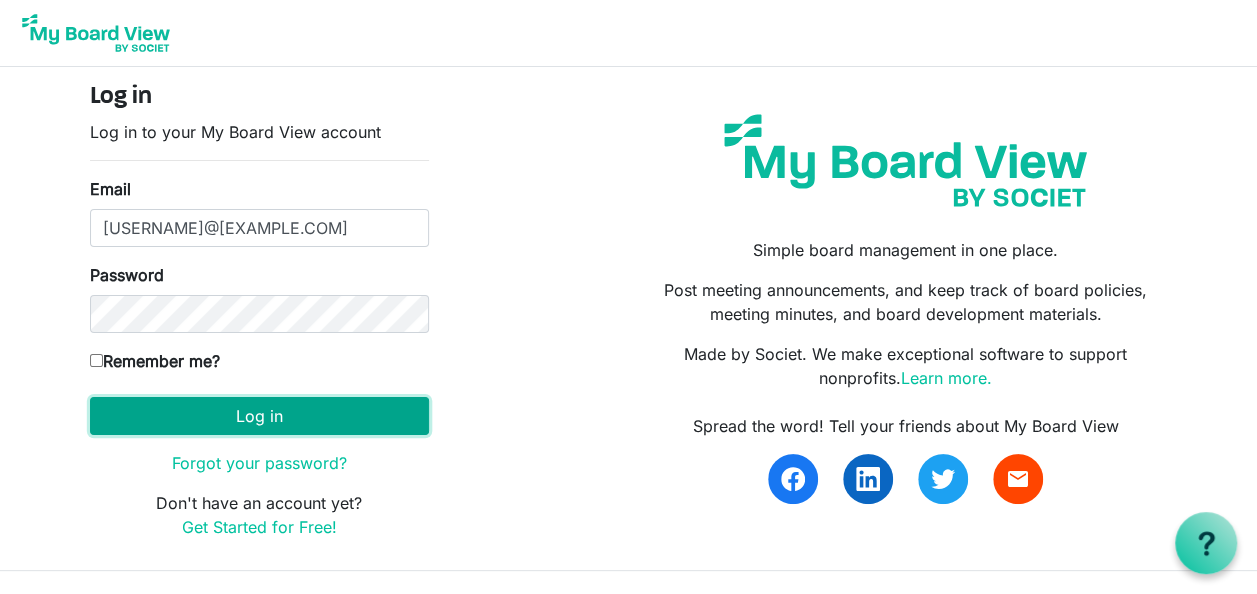 click on "Log in" at bounding box center [259, 416] 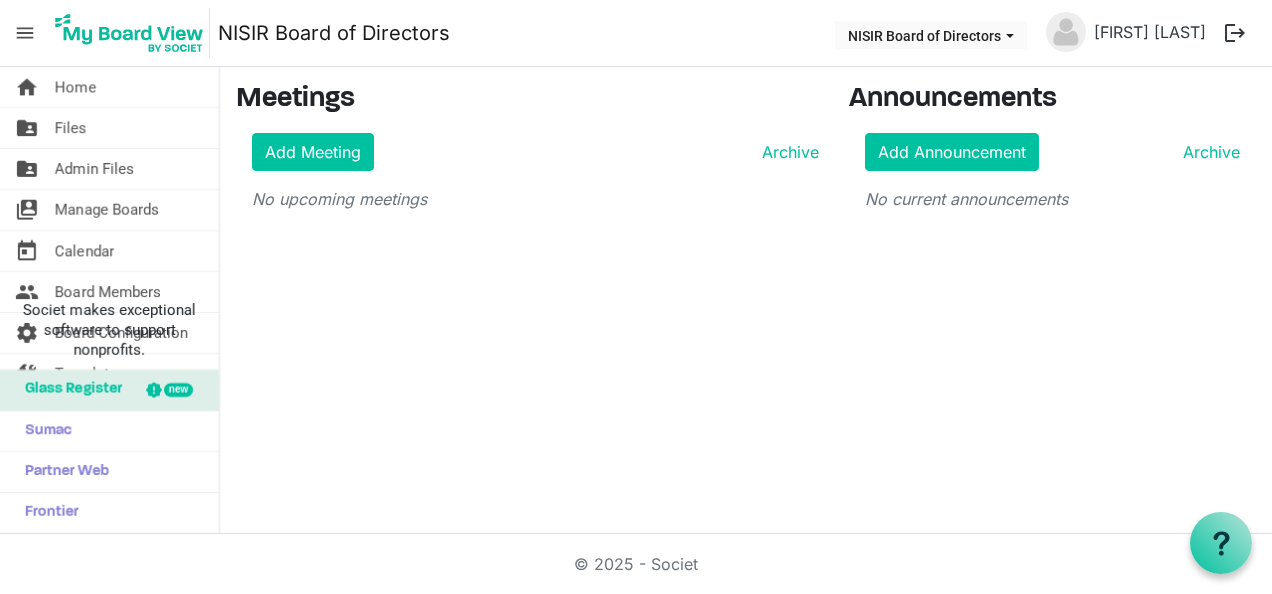 scroll, scrollTop: 0, scrollLeft: 0, axis: both 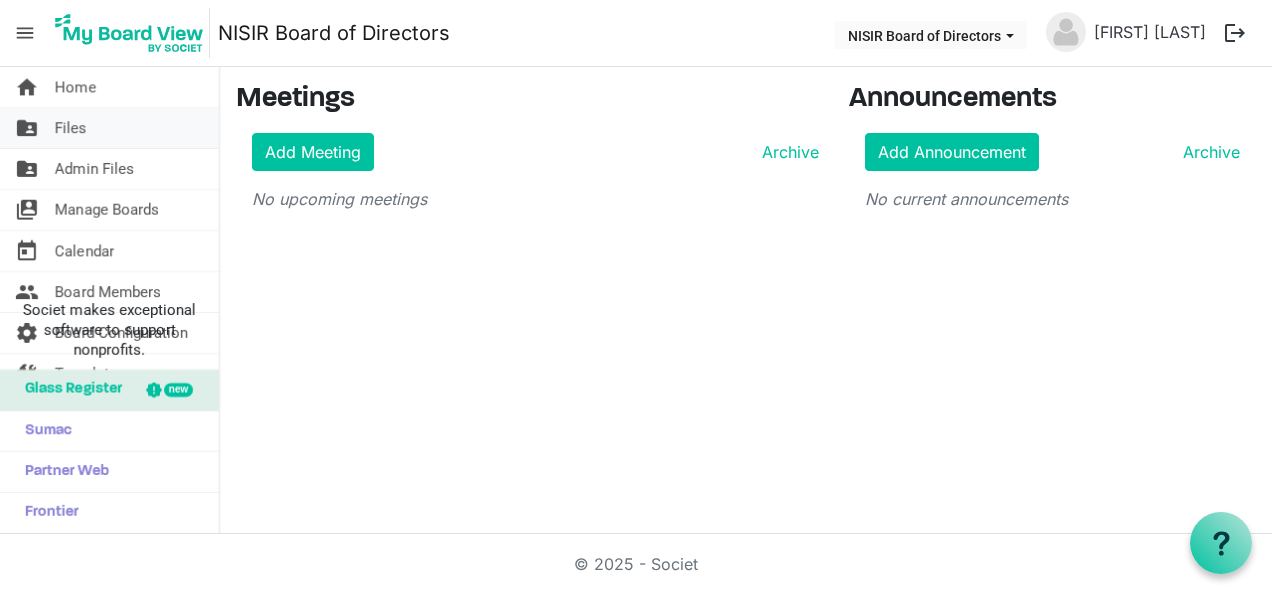 click on "Files" at bounding box center (71, 128) 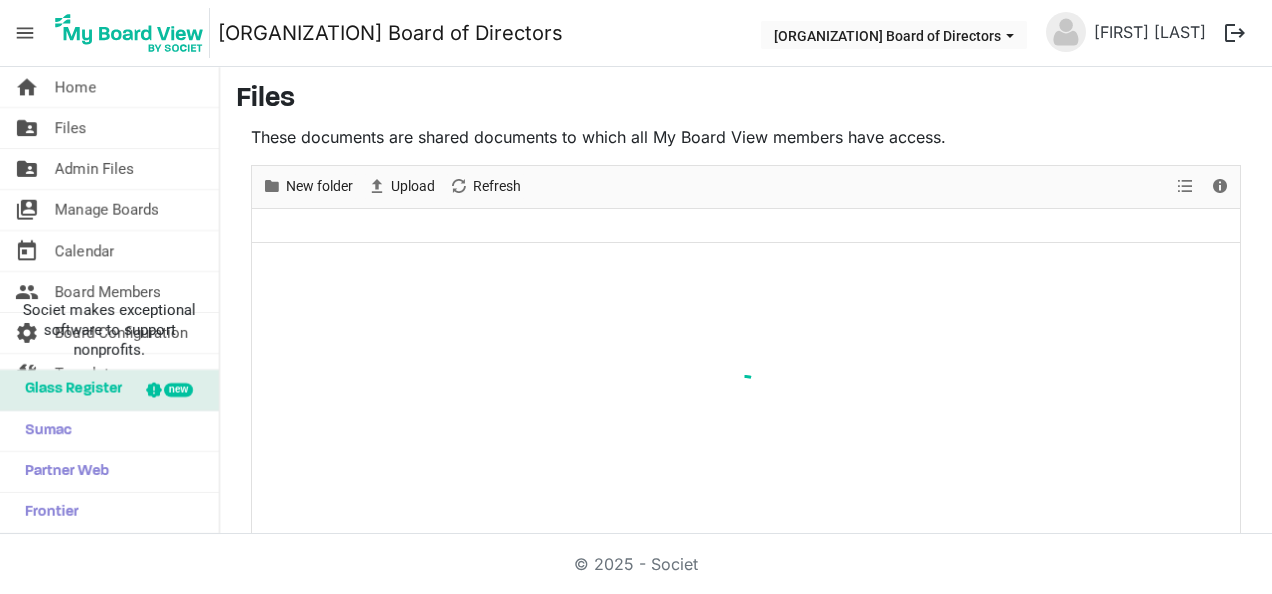 scroll, scrollTop: 0, scrollLeft: 0, axis: both 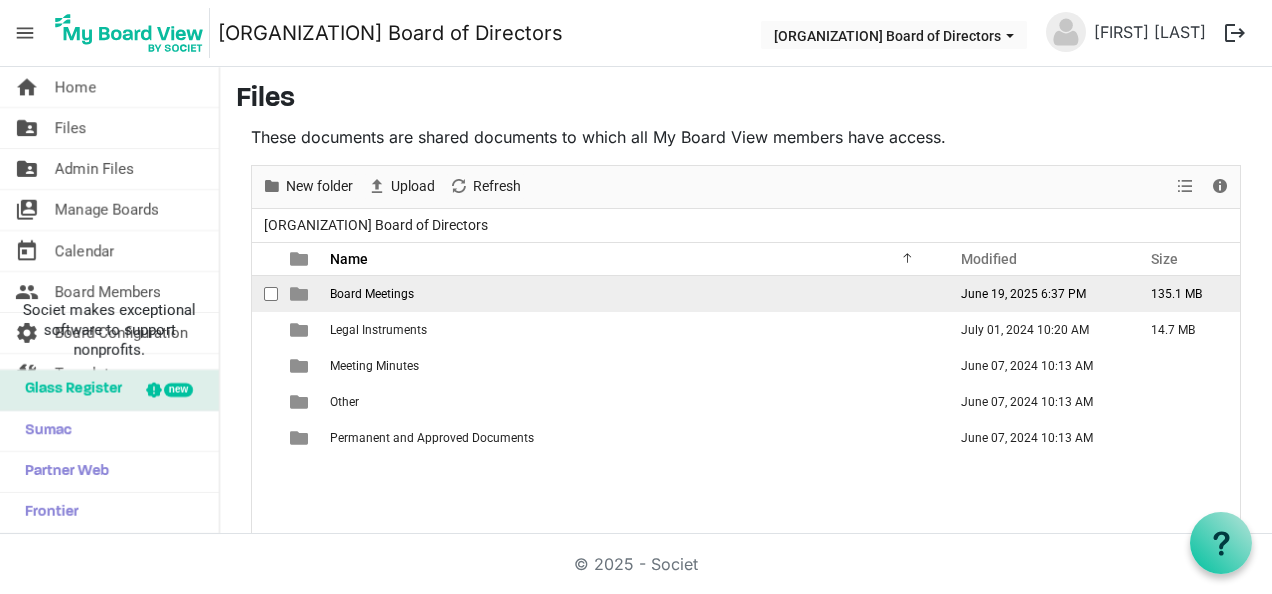 click on "Board Meetings" at bounding box center [372, 294] 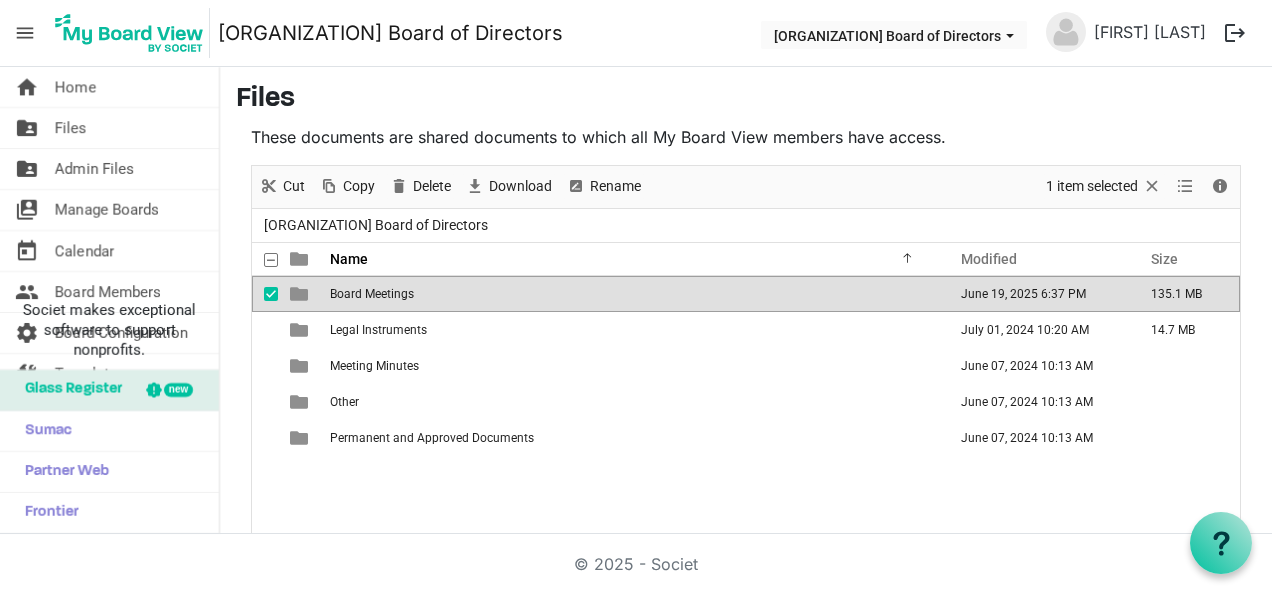 click on "Board Meetings" at bounding box center (372, 294) 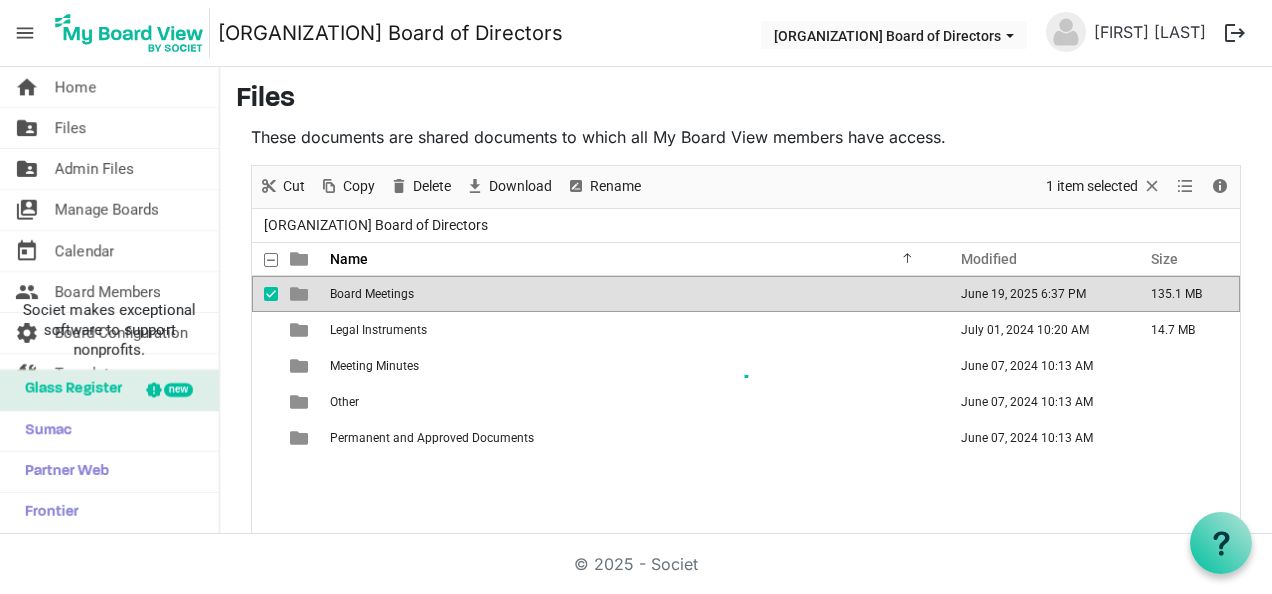 scroll, scrollTop: 79, scrollLeft: 0, axis: vertical 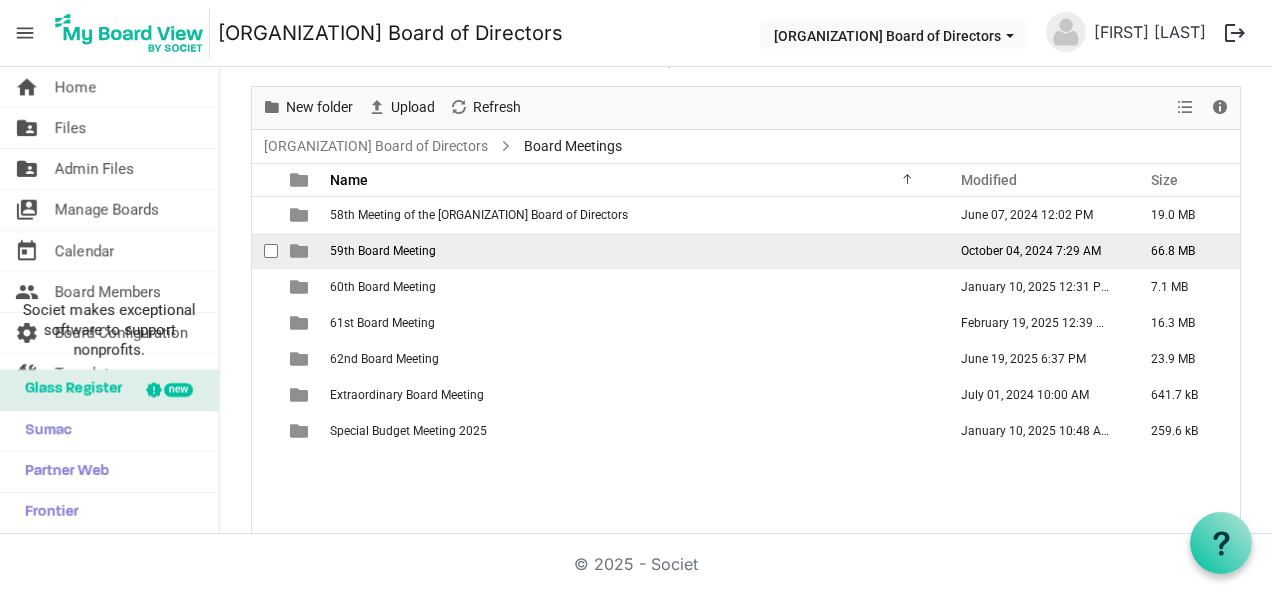 click on "59th Board Meeting" at bounding box center (383, 251) 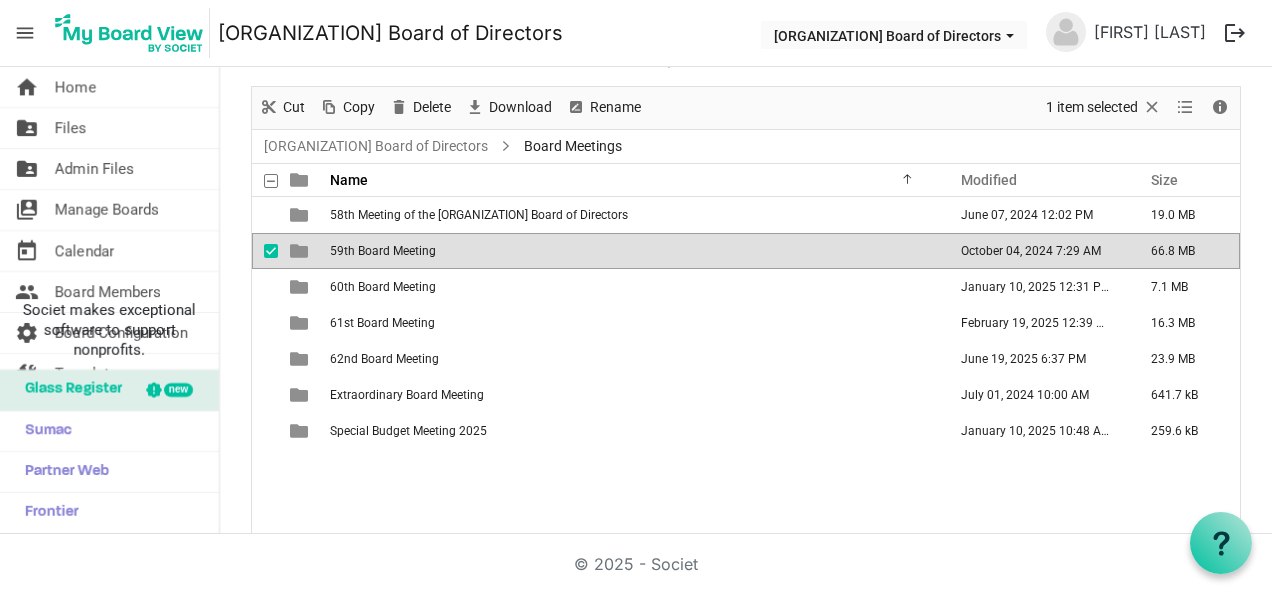 click on "59th Board Meeting" at bounding box center (383, 251) 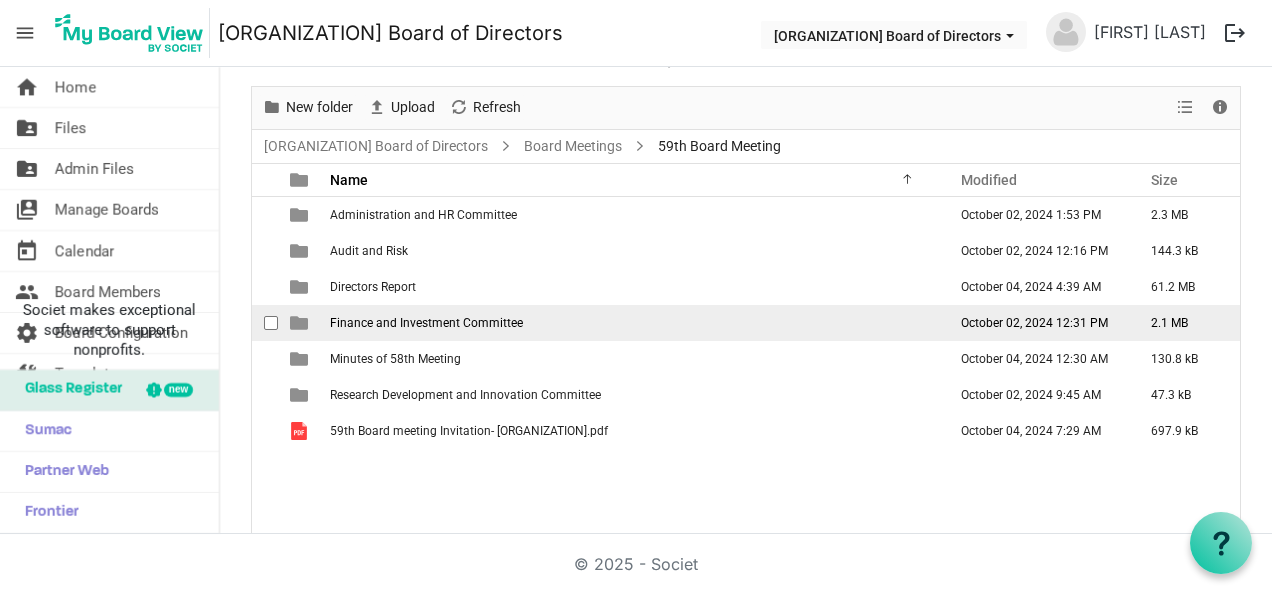 click on "Finance and Investment Committee" at bounding box center [426, 323] 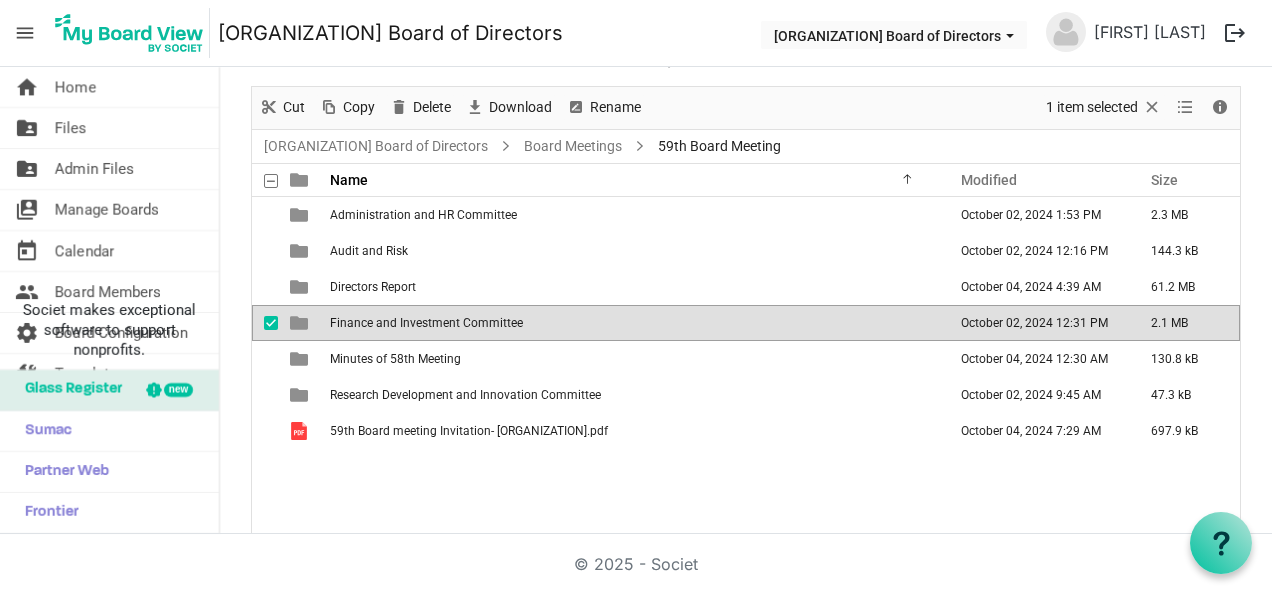 click on "Finance and Investment Committee" at bounding box center [426, 323] 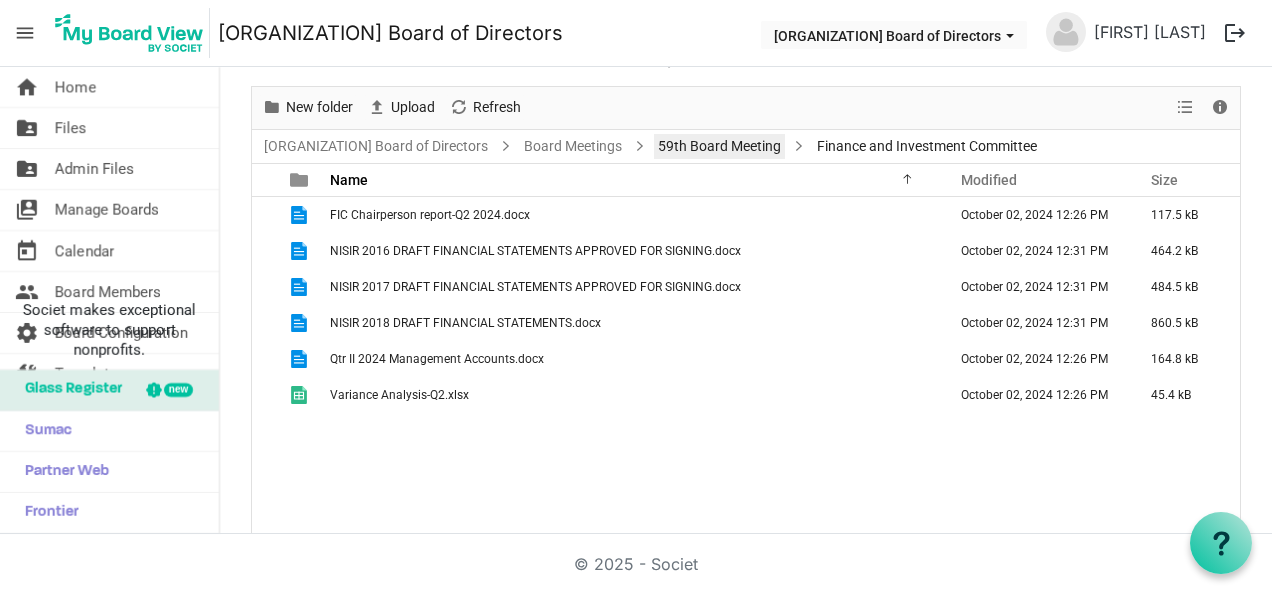 click on "59th Board Meeting" at bounding box center (719, 146) 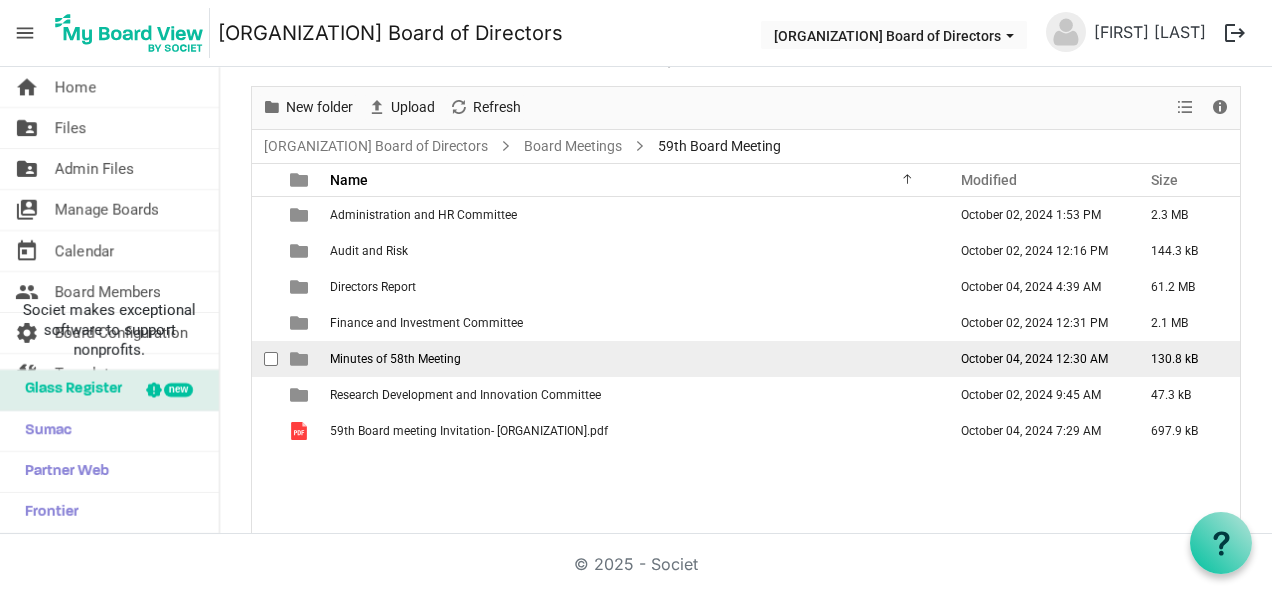 click on "Minutes of 58th Meeting" at bounding box center [395, 359] 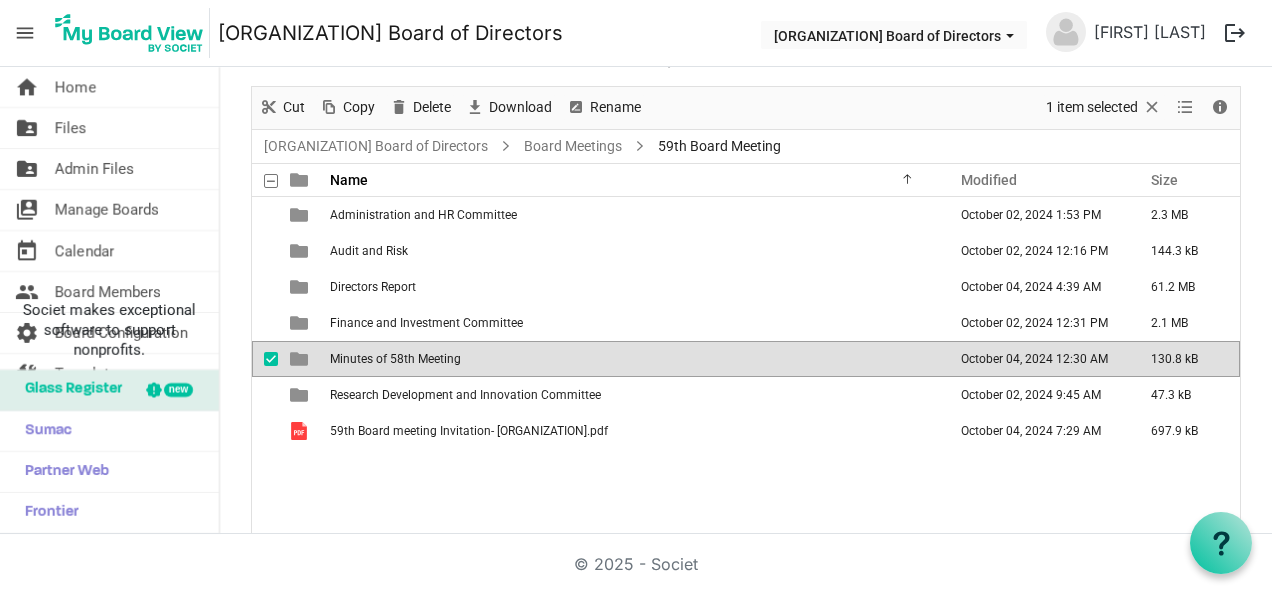 click on "Minutes of 58th Meeting" at bounding box center [395, 359] 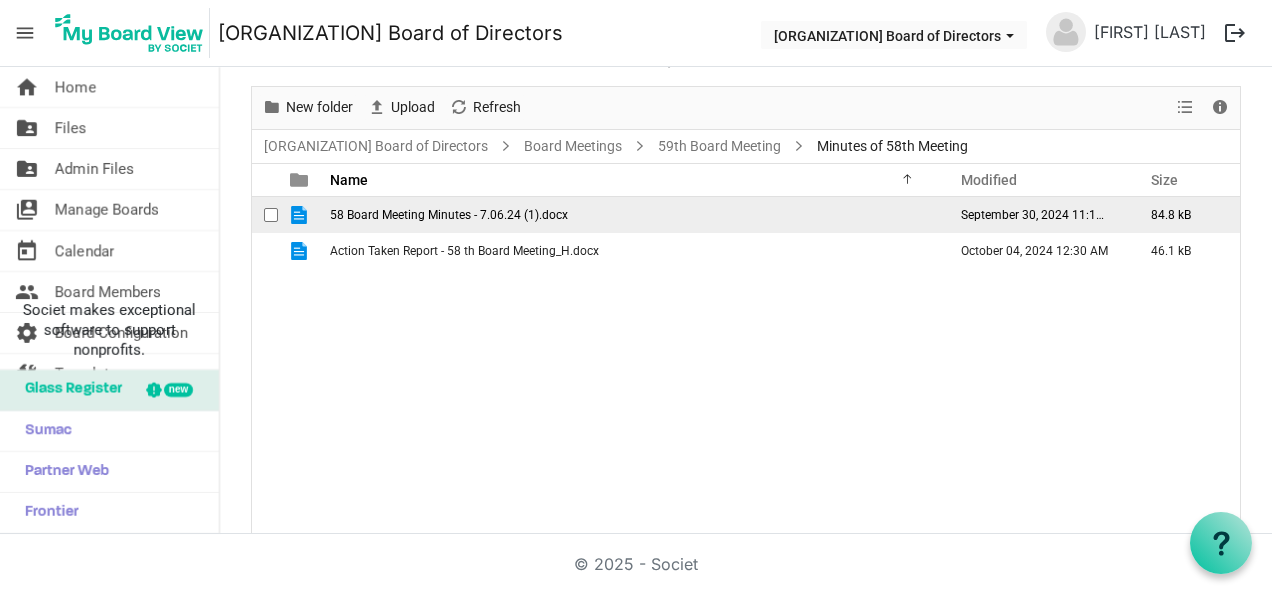 click on "58 Board Meeting Minutes - 7.06.24 (1).docx" at bounding box center (449, 215) 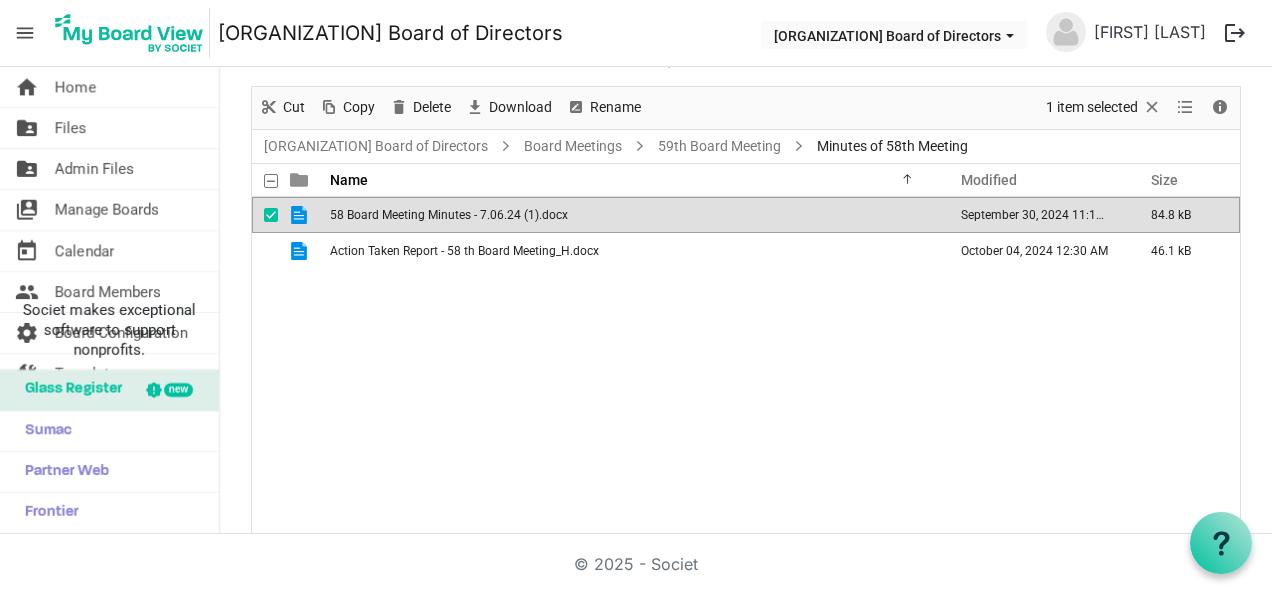 click on "58 Board Meeting Minutes - 7.06.24 (1).docx" at bounding box center [449, 215] 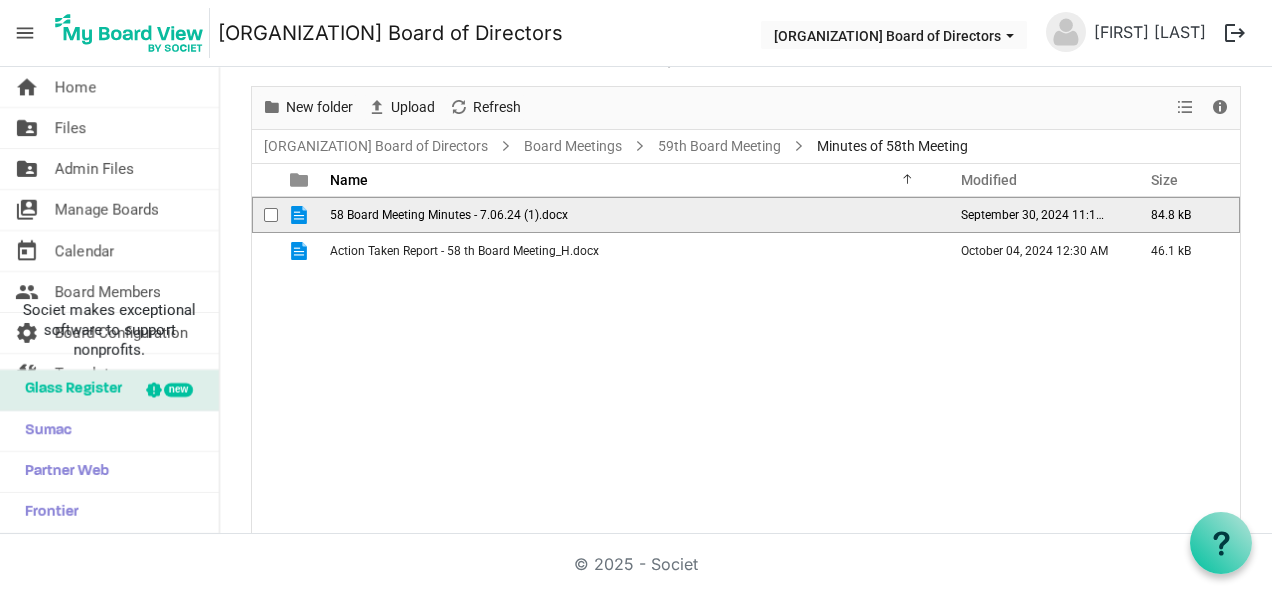 click on "58 Board Meeting Minutes - 7.06.24 (1).docx" at bounding box center [449, 215] 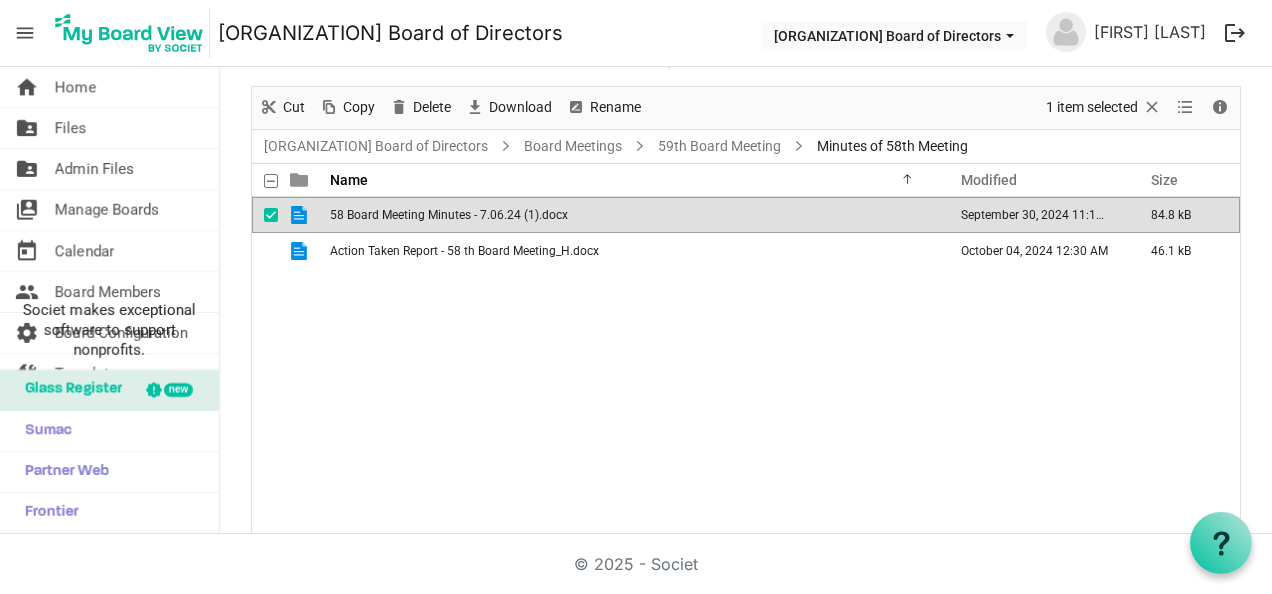 click on "58 Board Meeting Minutes - 7.06.24 (1).docx [DATE] [TIME] [SIZE]   Action Taken Report - 58 th Board Meeting_H.docx [DATE] [TIME] [SIZE]" at bounding box center (746, 366) 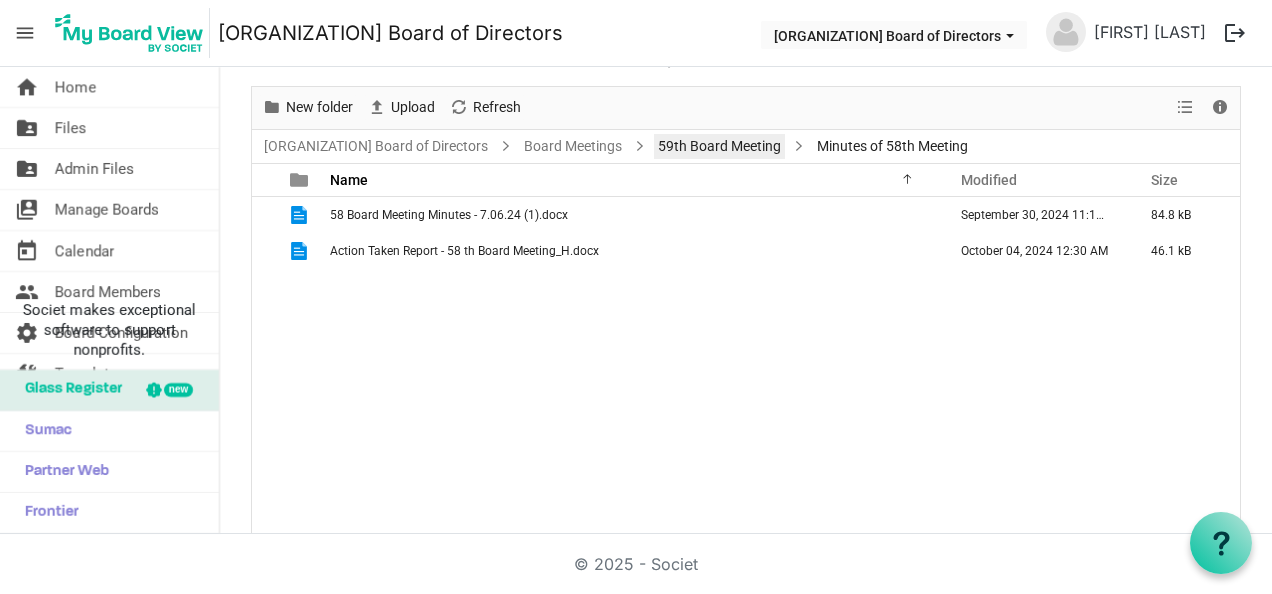 click on "59th Board Meeting" at bounding box center (719, 146) 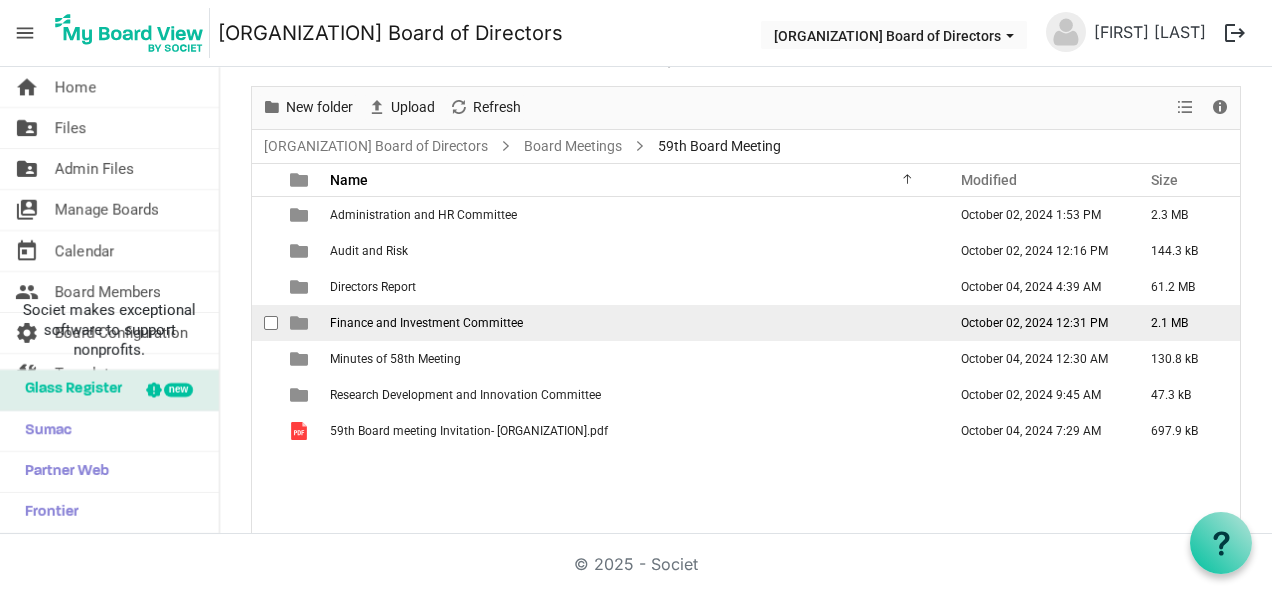 click on "Finance and Investment Committee" at bounding box center [426, 323] 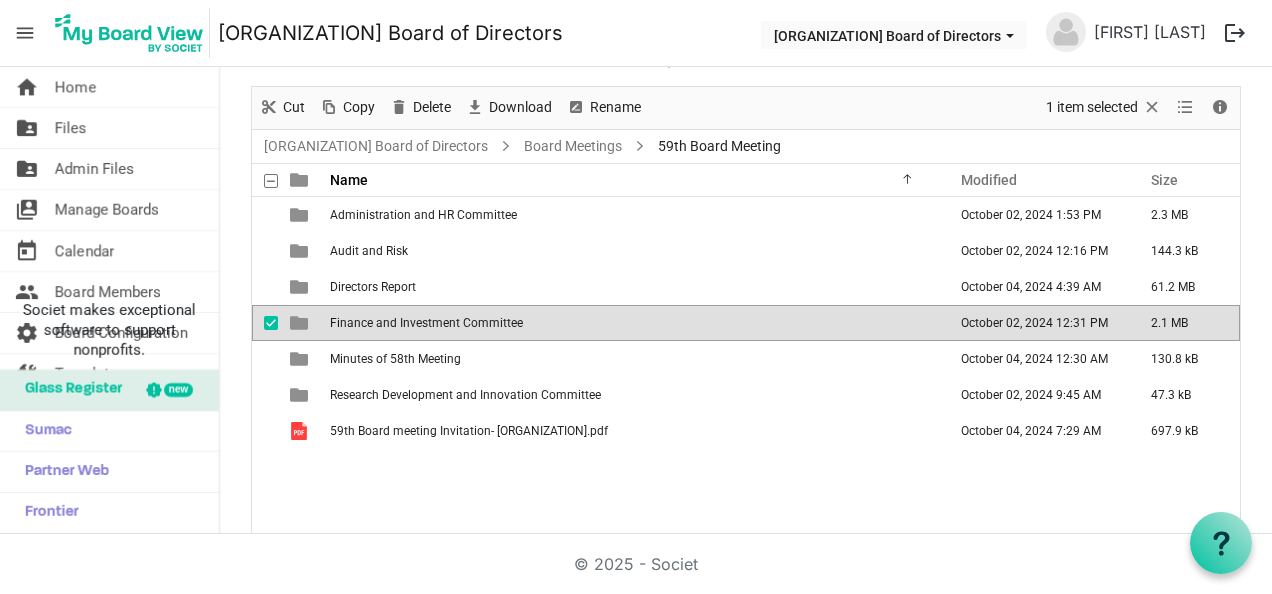 click on "Finance and Investment Committee" at bounding box center [426, 323] 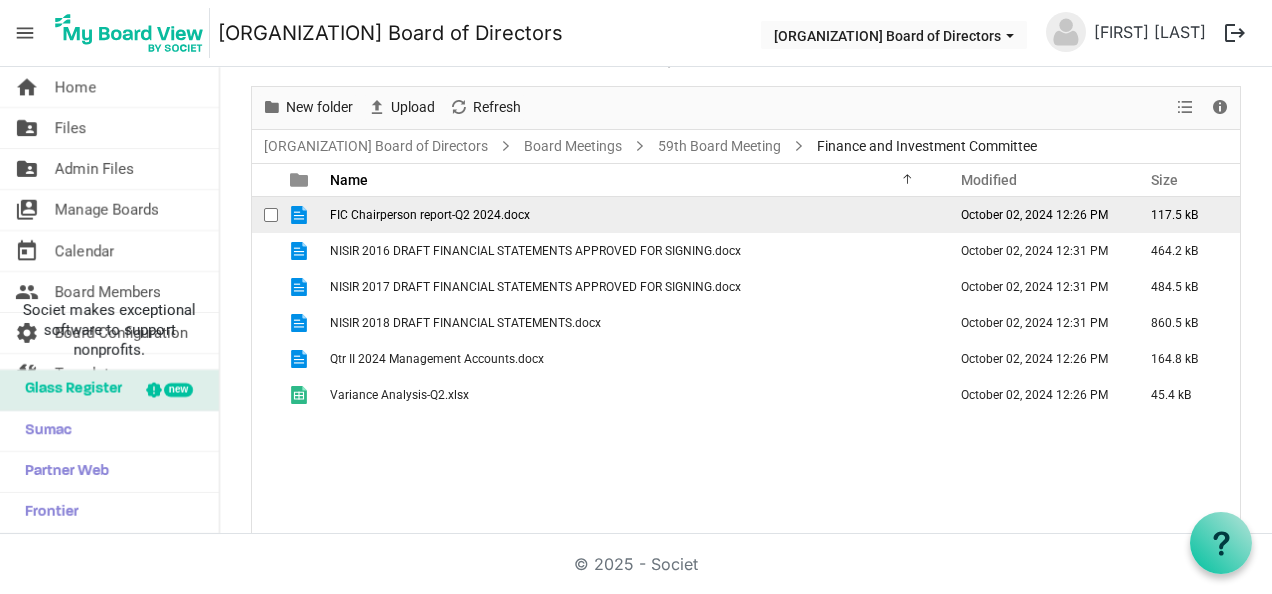 click on "FIC Chairperson report-Q2 2024.docx" at bounding box center [430, 215] 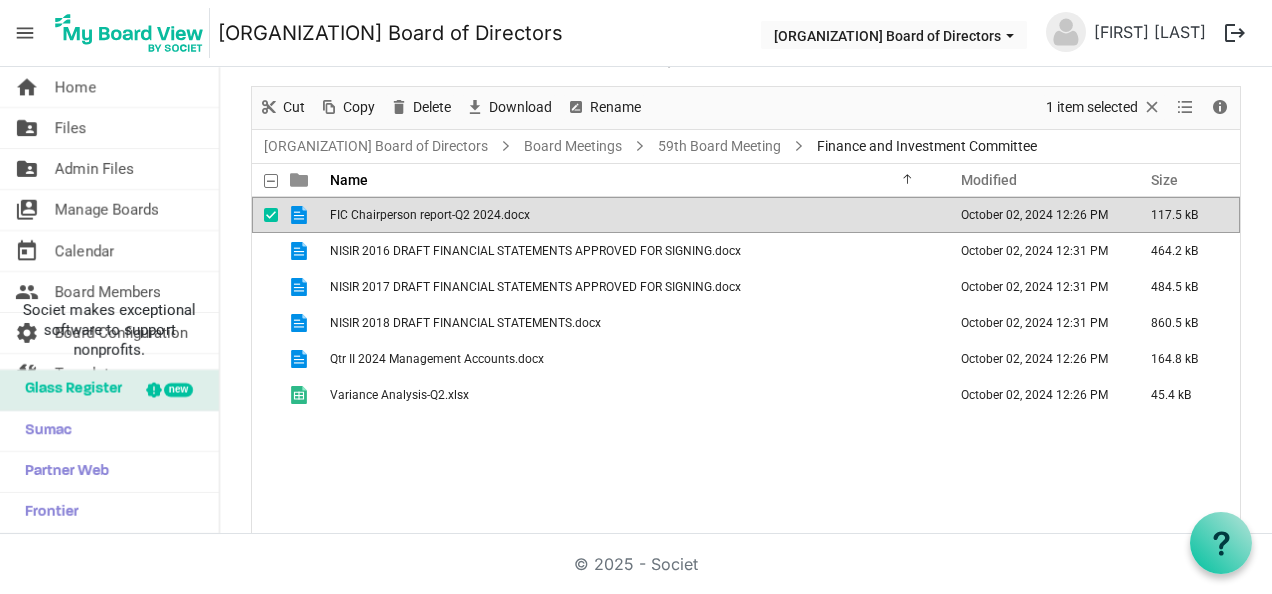 click on "FIC Chairperson report-Q2 2024.docx" at bounding box center [430, 215] 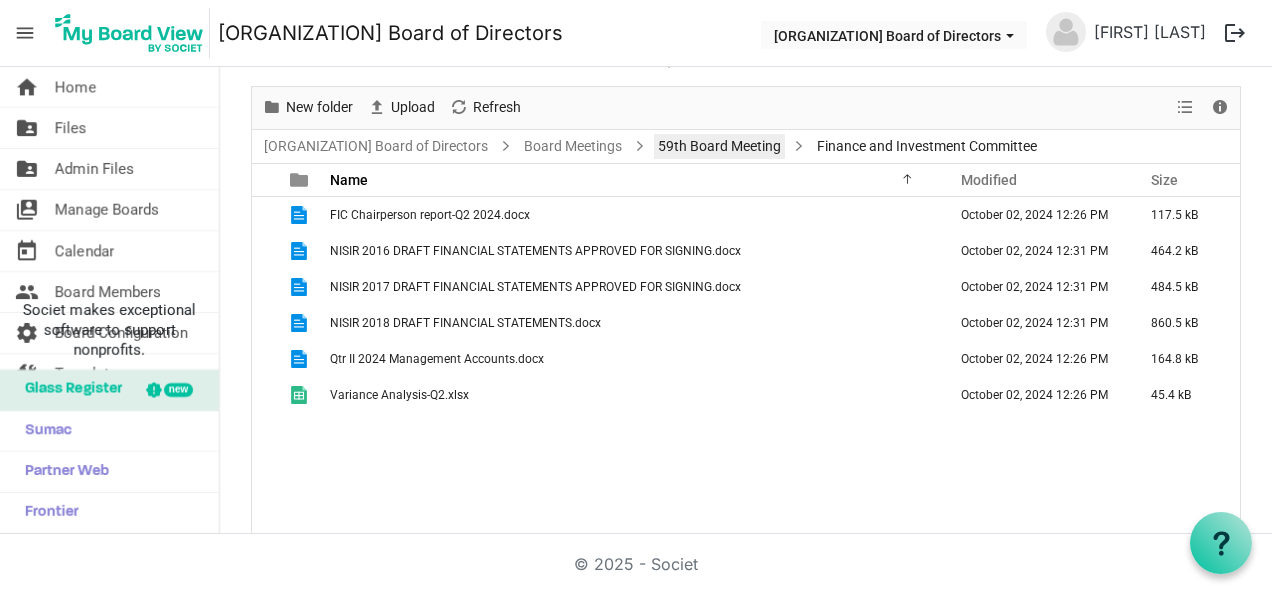 click on "59th Board Meeting" at bounding box center [719, 146] 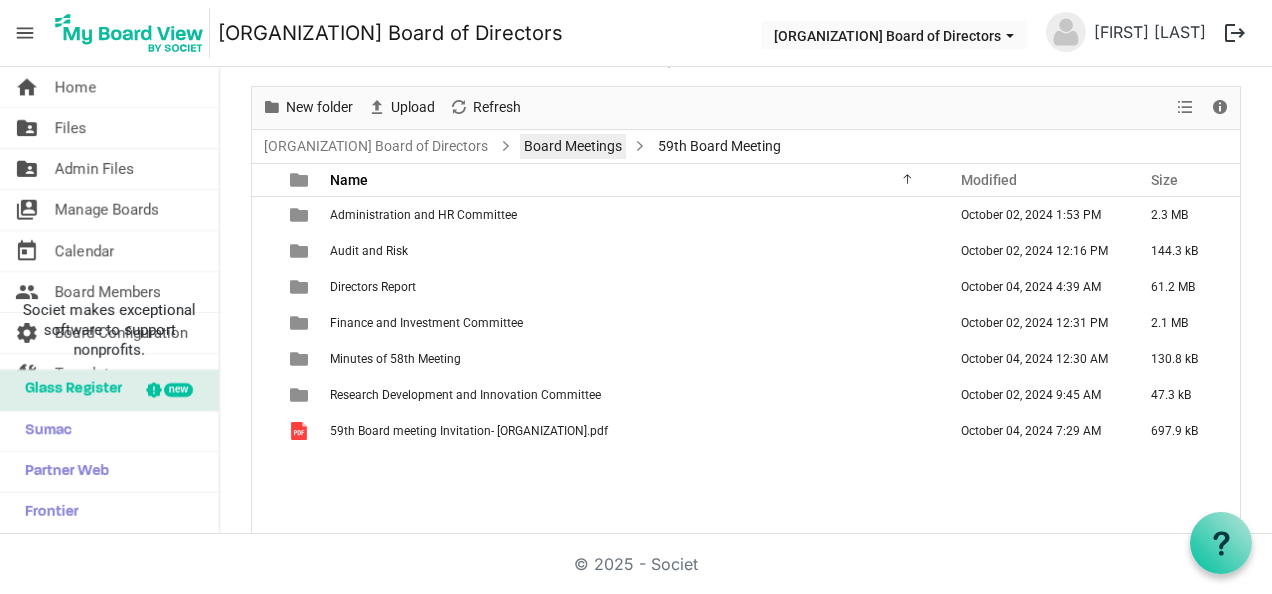 click on "Board Meetings" at bounding box center [573, 146] 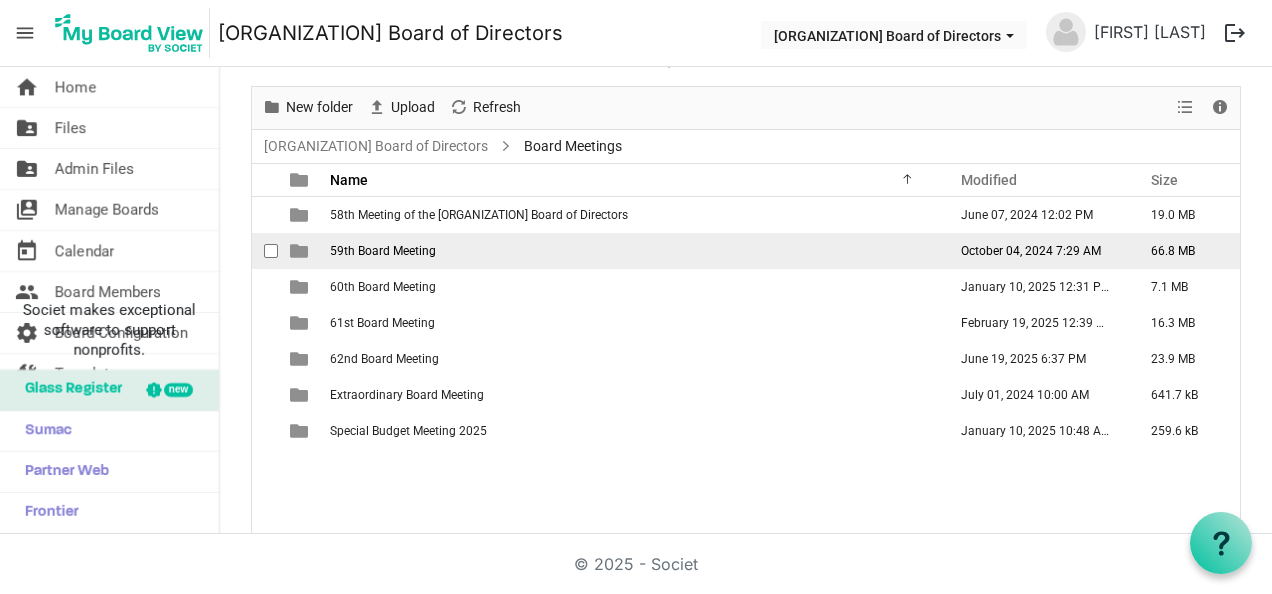 click on "59th Board Meeting" at bounding box center (632, 251) 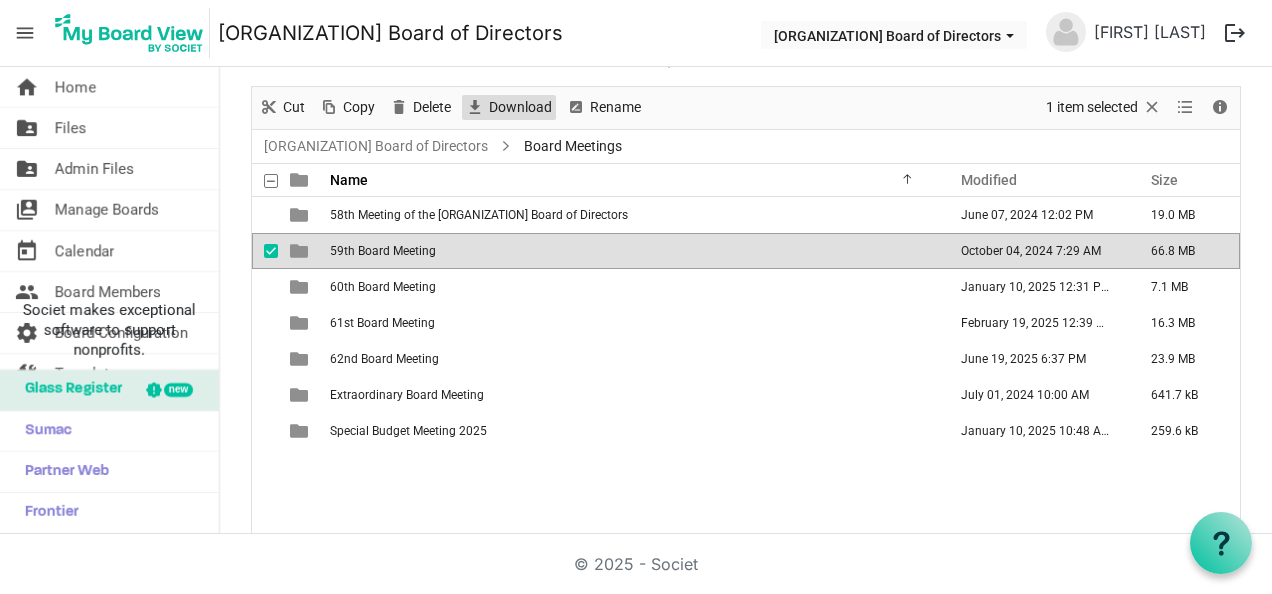 click on "Download" at bounding box center [520, 107] 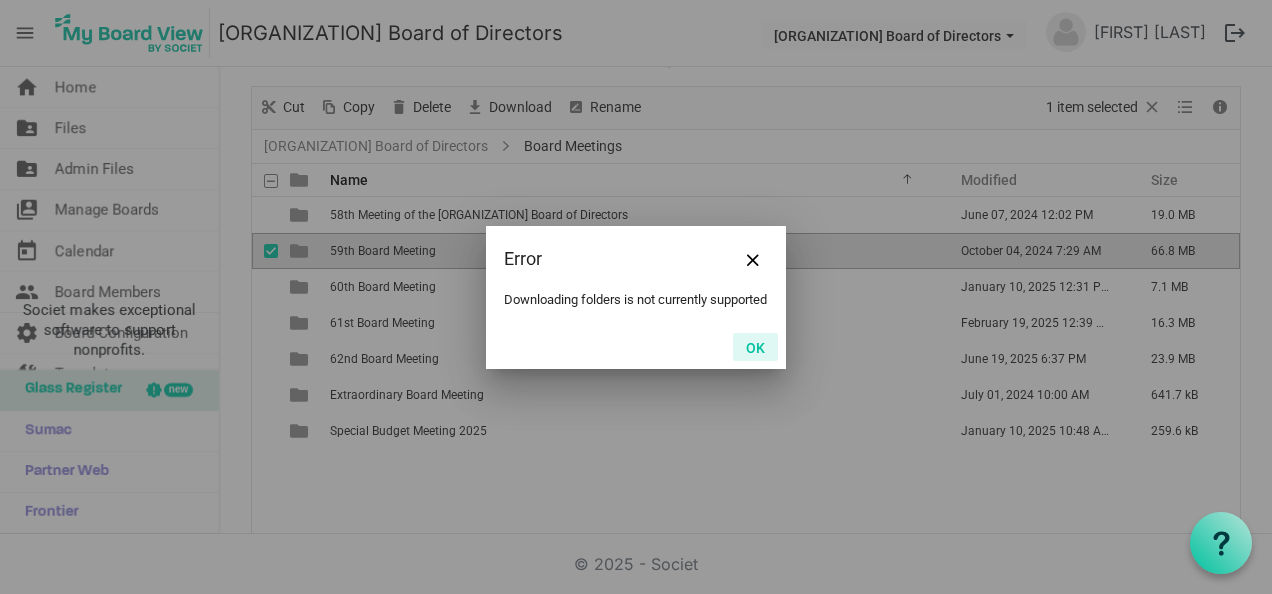 click on "OK" at bounding box center (755, 347) 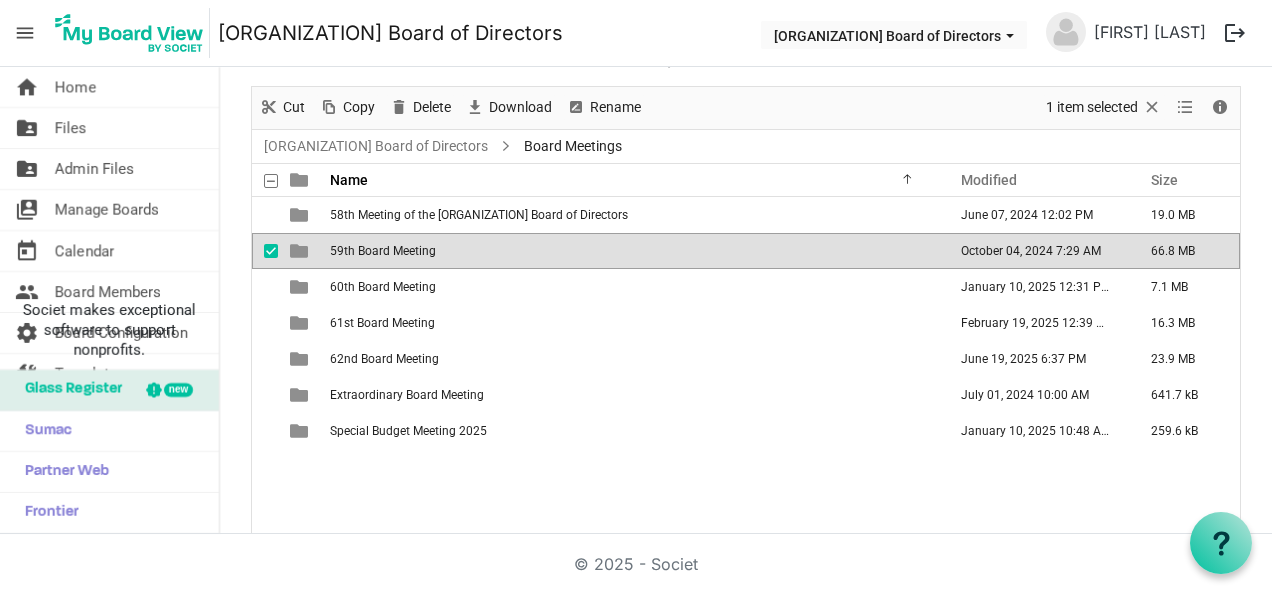 click at bounding box center [271, 251] 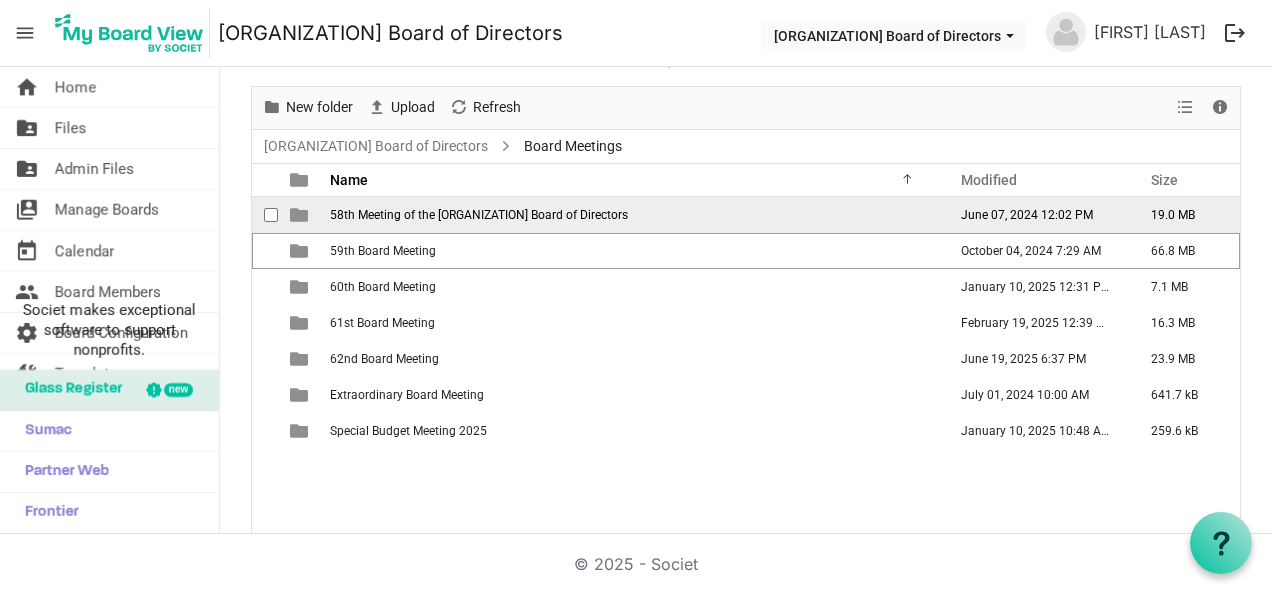 click on "58th Meeting of the [ORGANIZATION] Board of Directors" at bounding box center (479, 215) 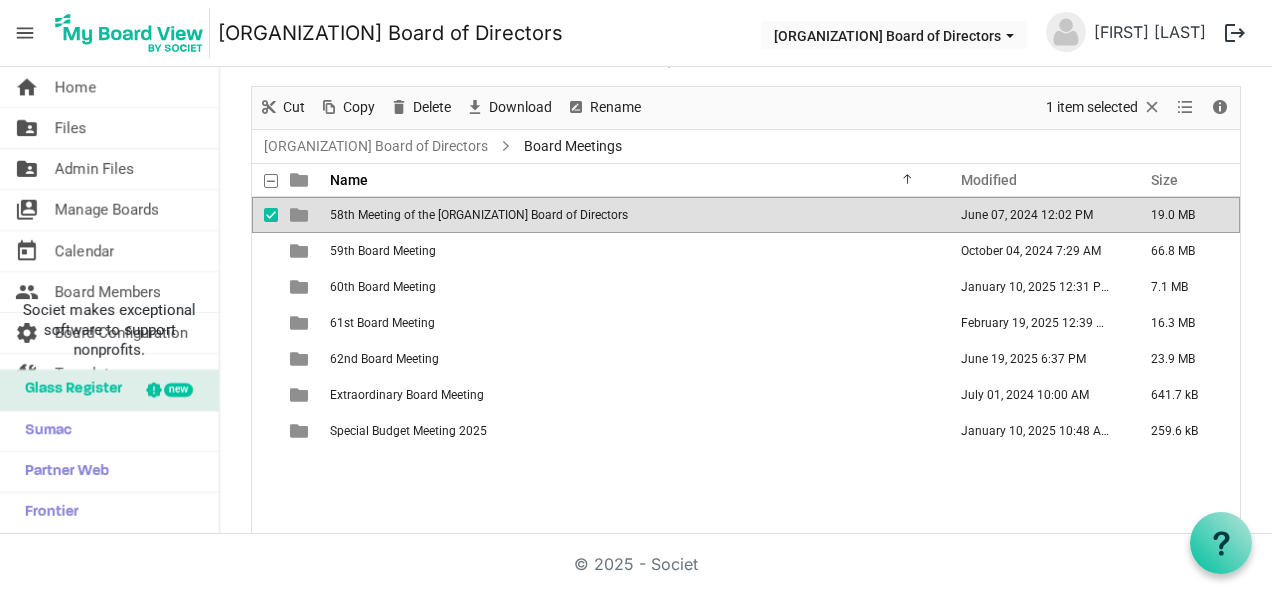 click on "58th Meeting of the [ORGANIZATION] Board of Directors" at bounding box center [479, 215] 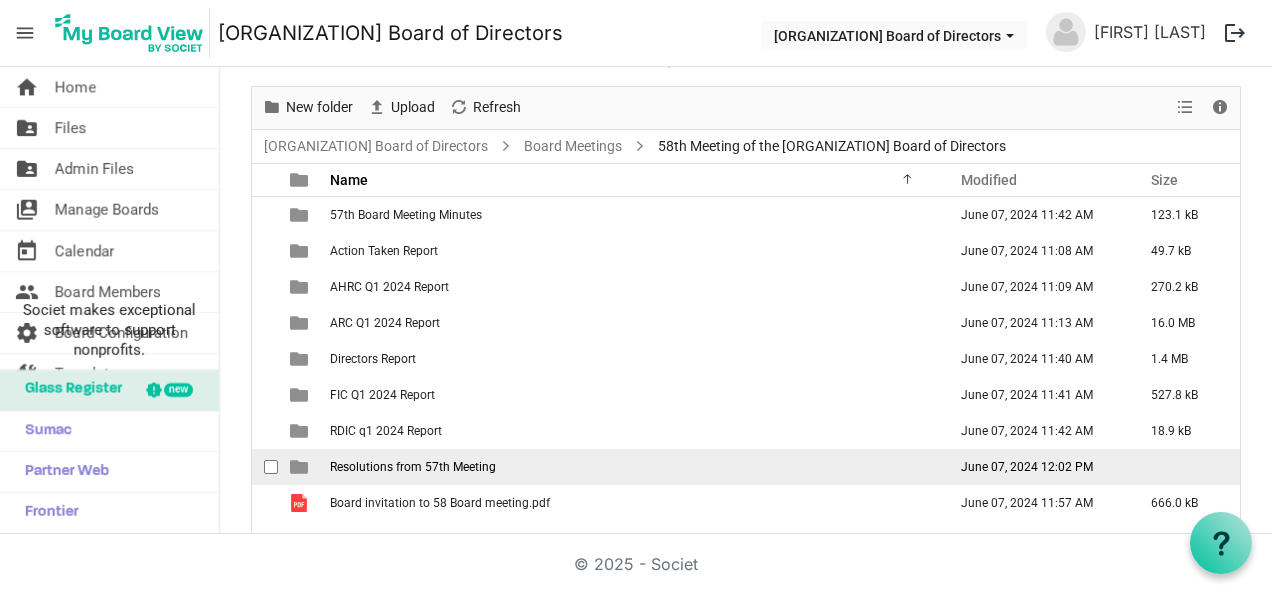 click on "Resolutions from 57th Meeting" at bounding box center [413, 467] 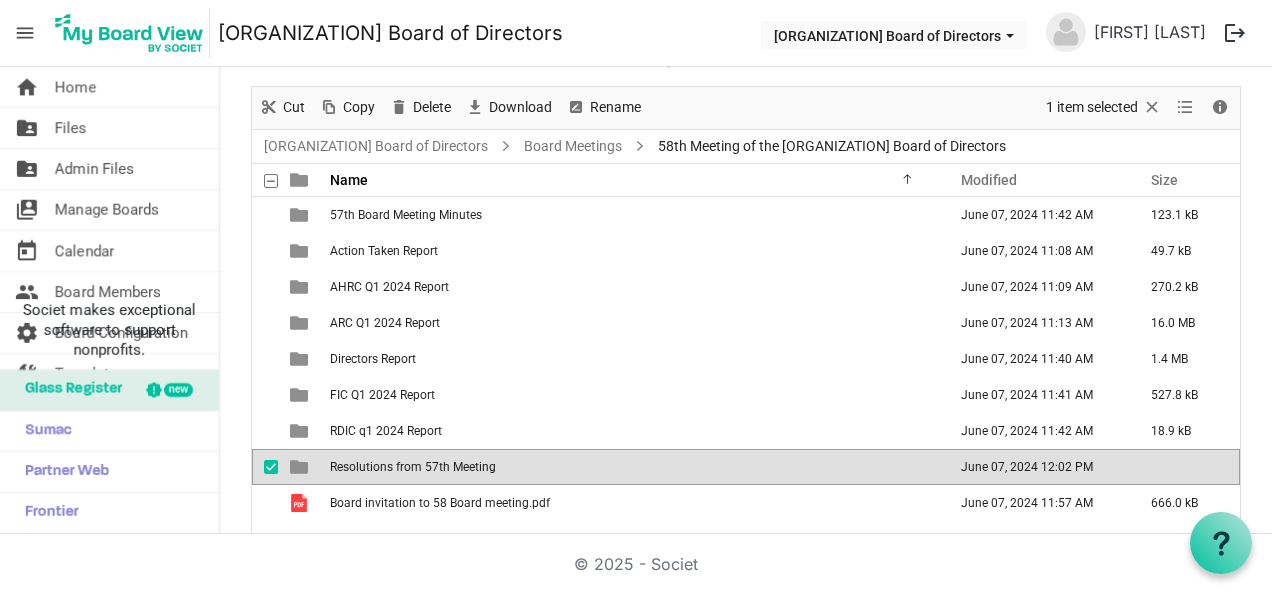 click on "Resolutions from 57th Meeting" at bounding box center (413, 467) 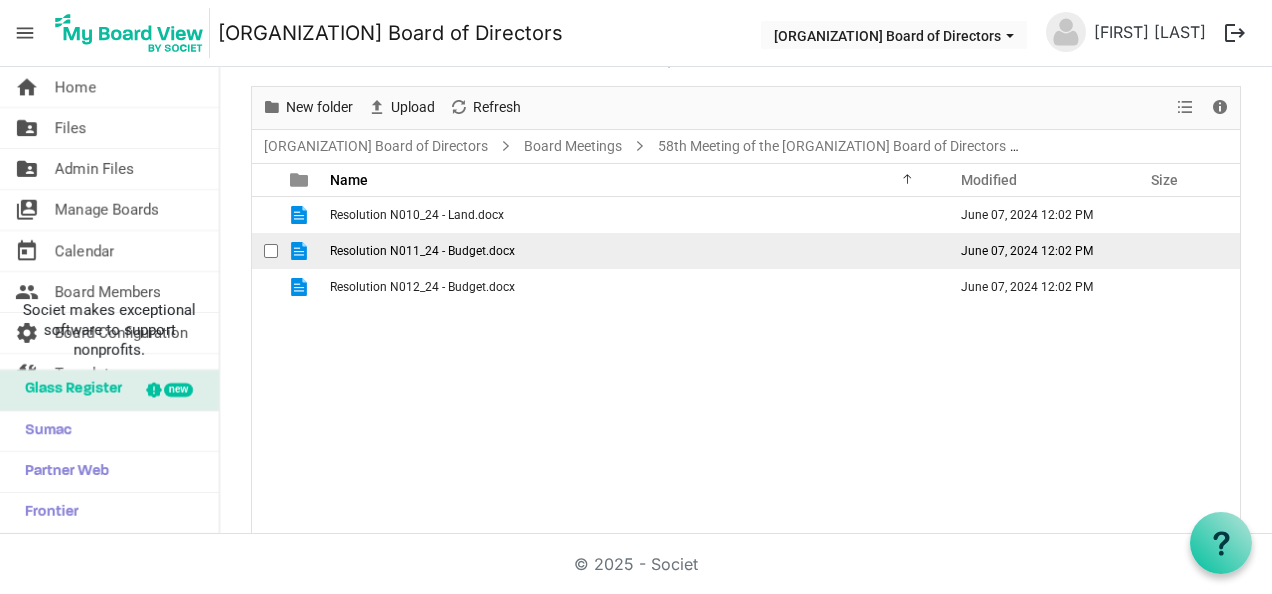 click on "Resolution N011_24 - Budget.docx" at bounding box center (632, 251) 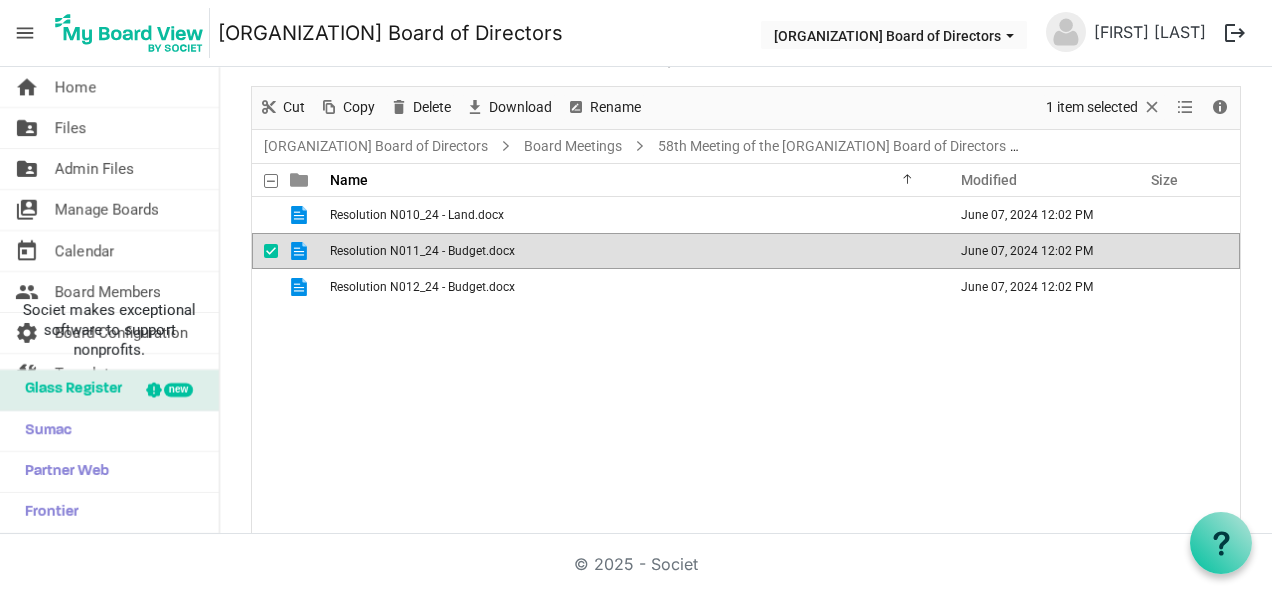 click on "Resolution N011_24 - Budget.docx" at bounding box center [632, 251] 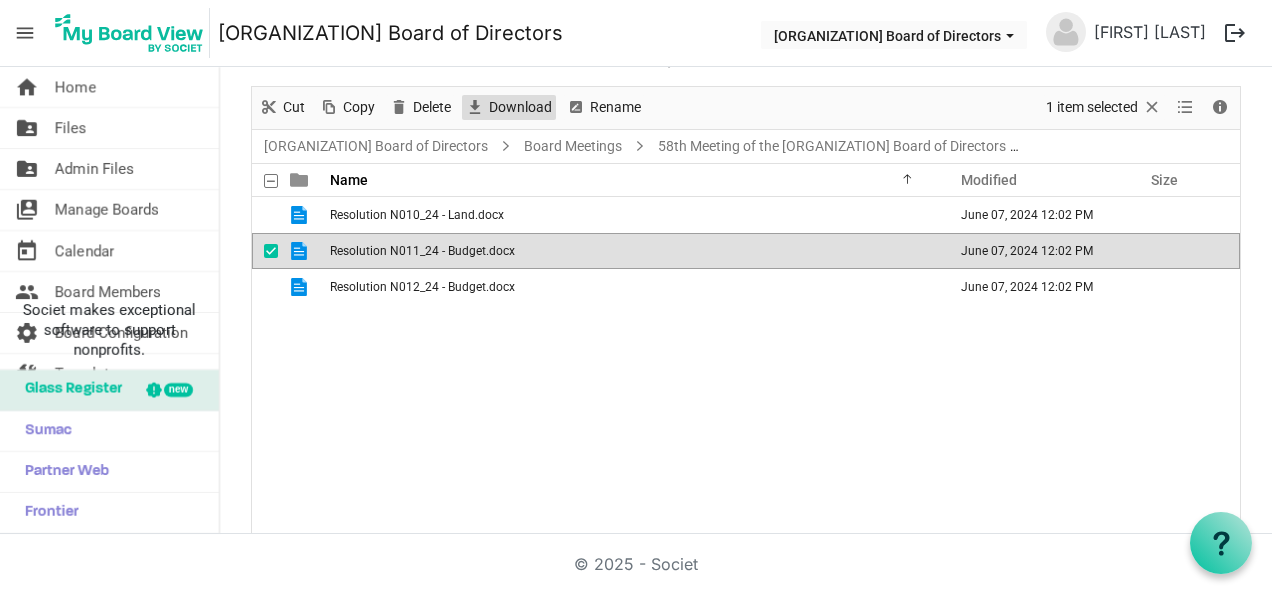 click on "Download" at bounding box center [520, 107] 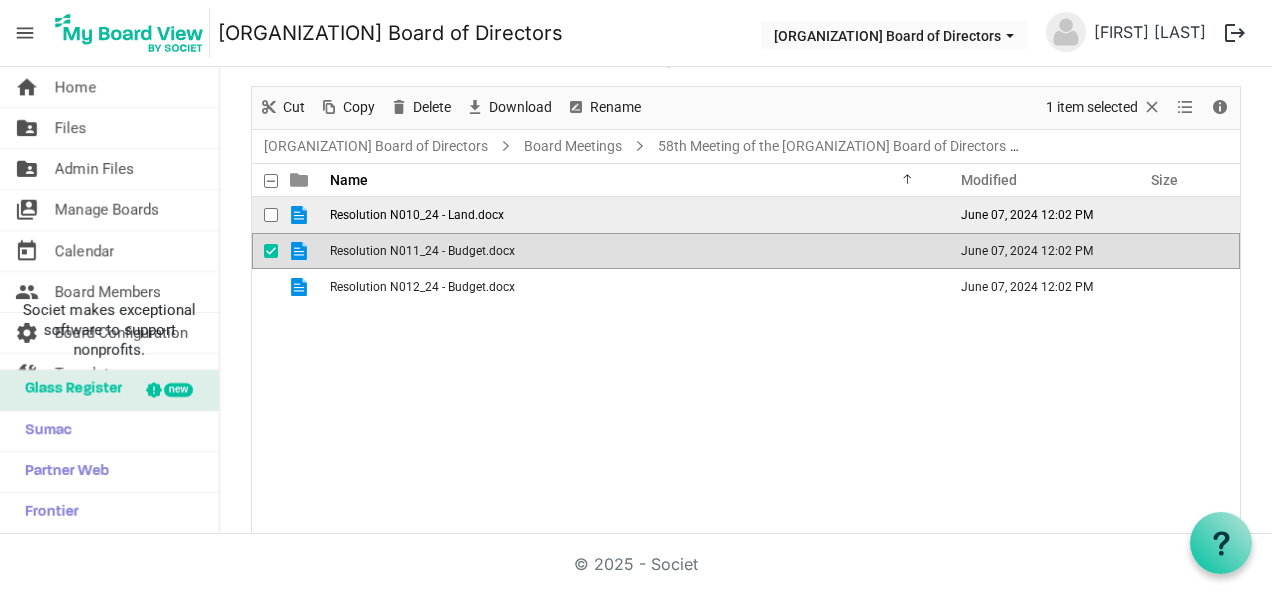 click on "Resolution N010_24 - Land.docx" at bounding box center [632, 215] 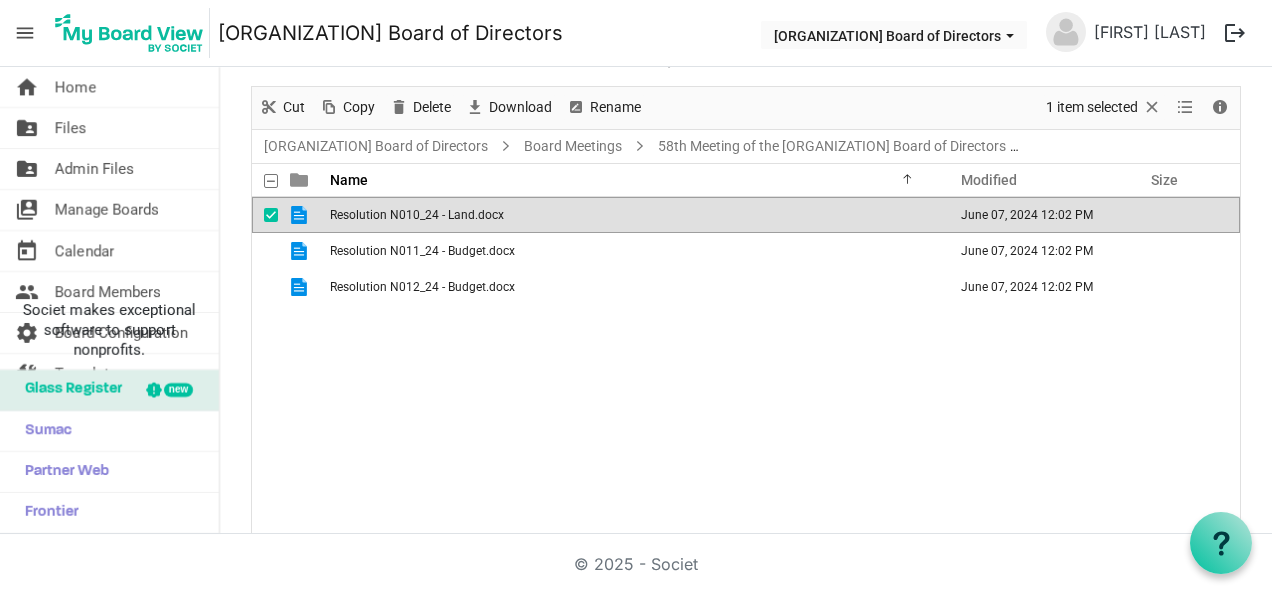 click on "Resolution N010_24 - Land.docx" at bounding box center (632, 215) 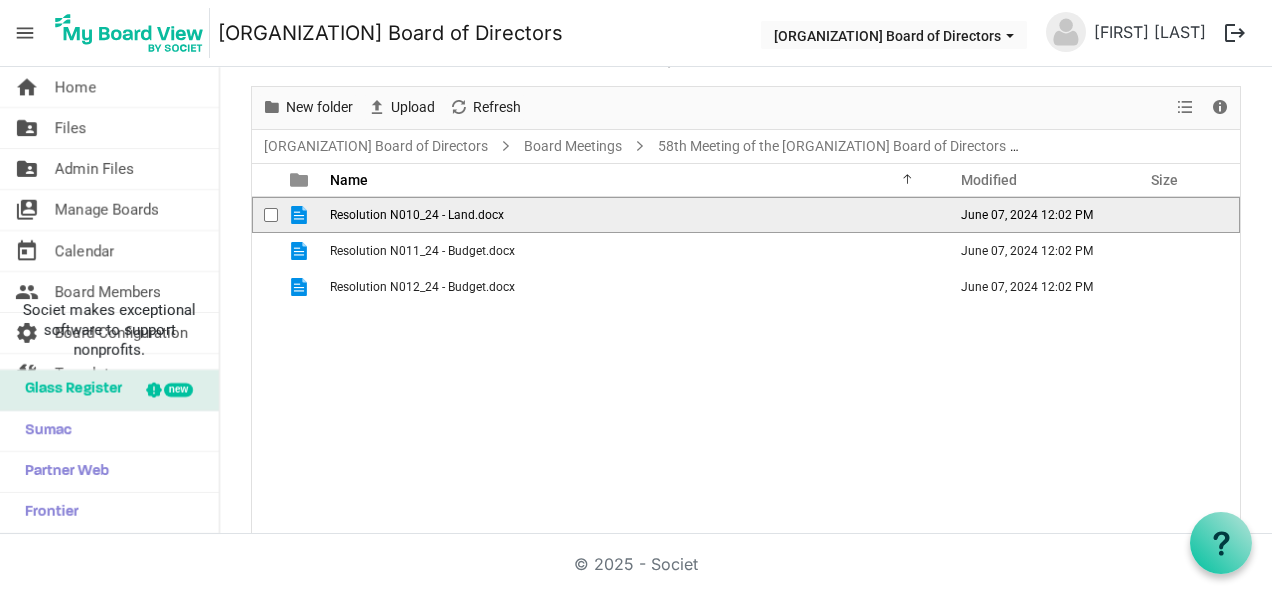 click on "Resolution N010_24 - Land.docx" at bounding box center [632, 215] 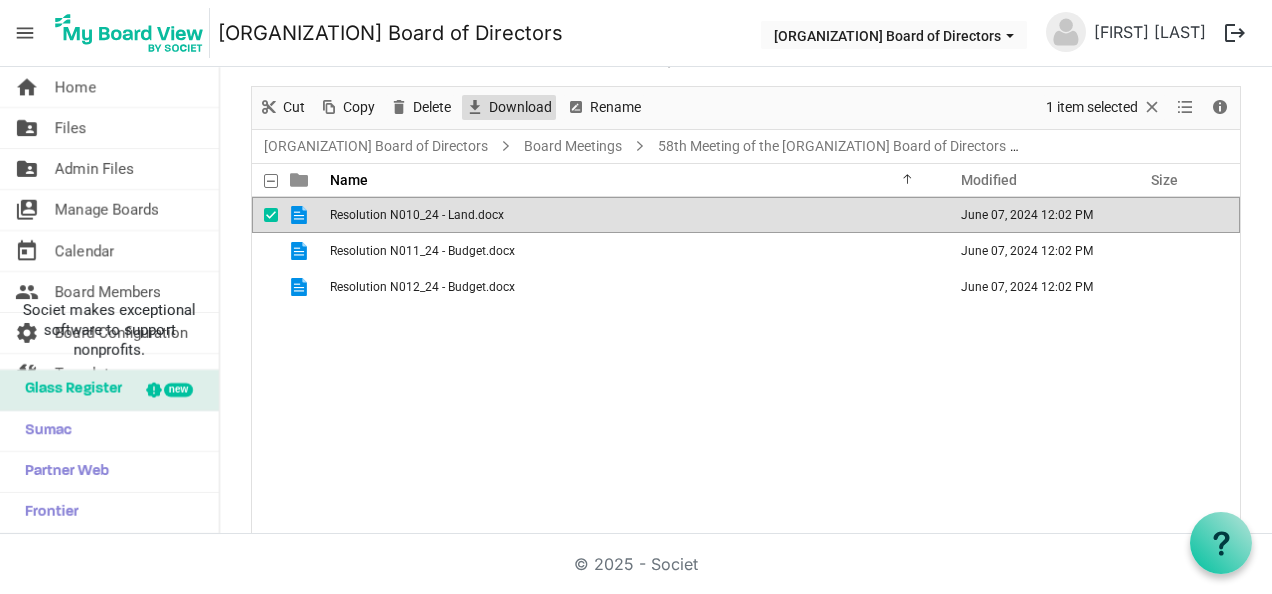 click on "Download" at bounding box center (520, 107) 